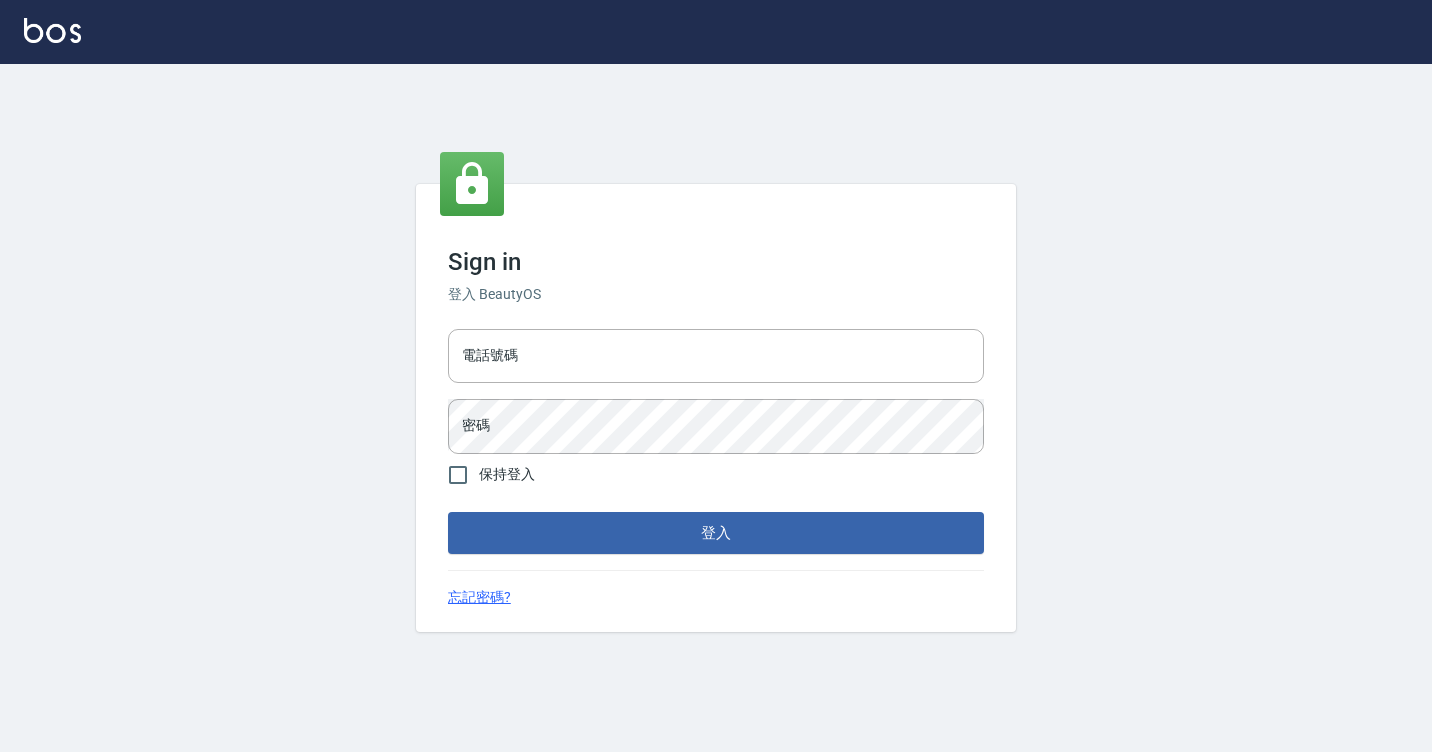 scroll, scrollTop: 0, scrollLeft: 0, axis: both 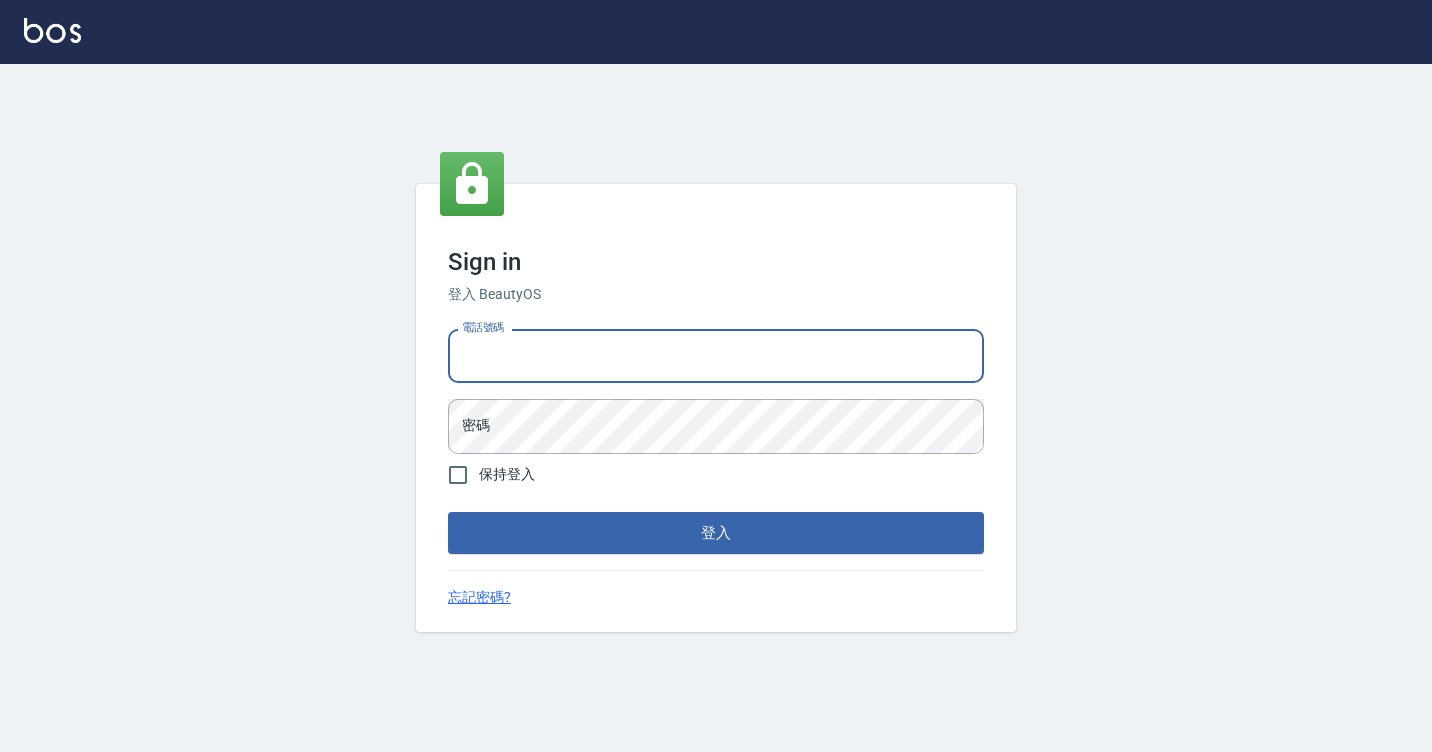 click on "電話號碼" at bounding box center (716, 356) 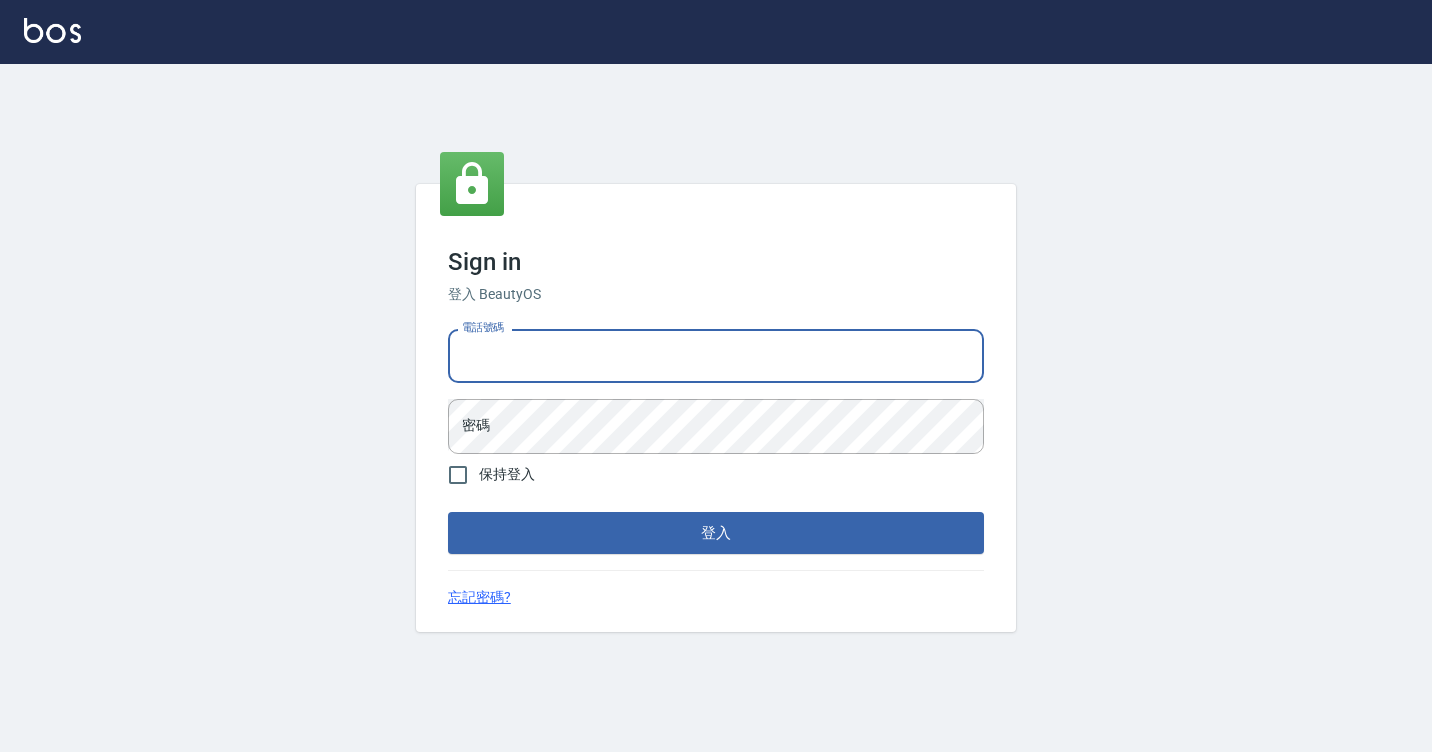 type on "7812080" 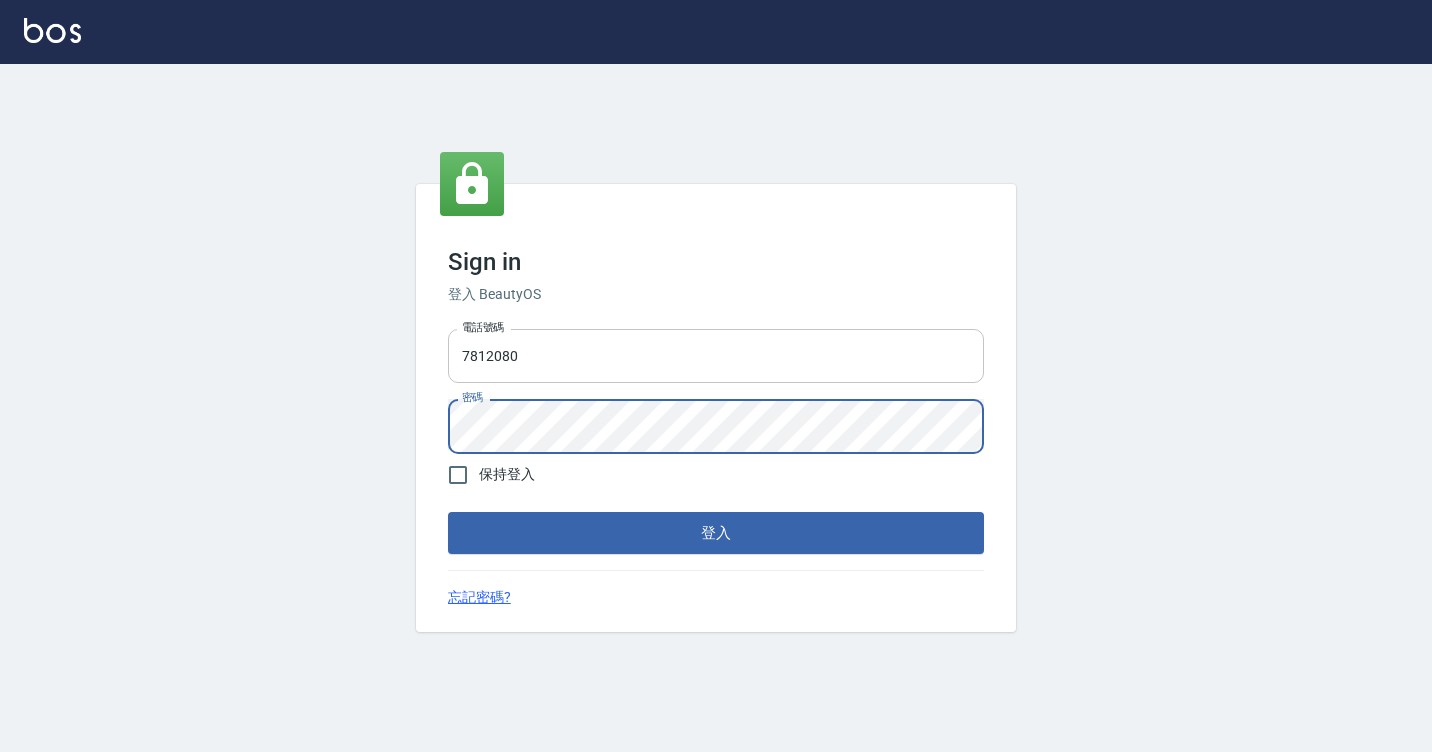 click on "登入" at bounding box center [716, 533] 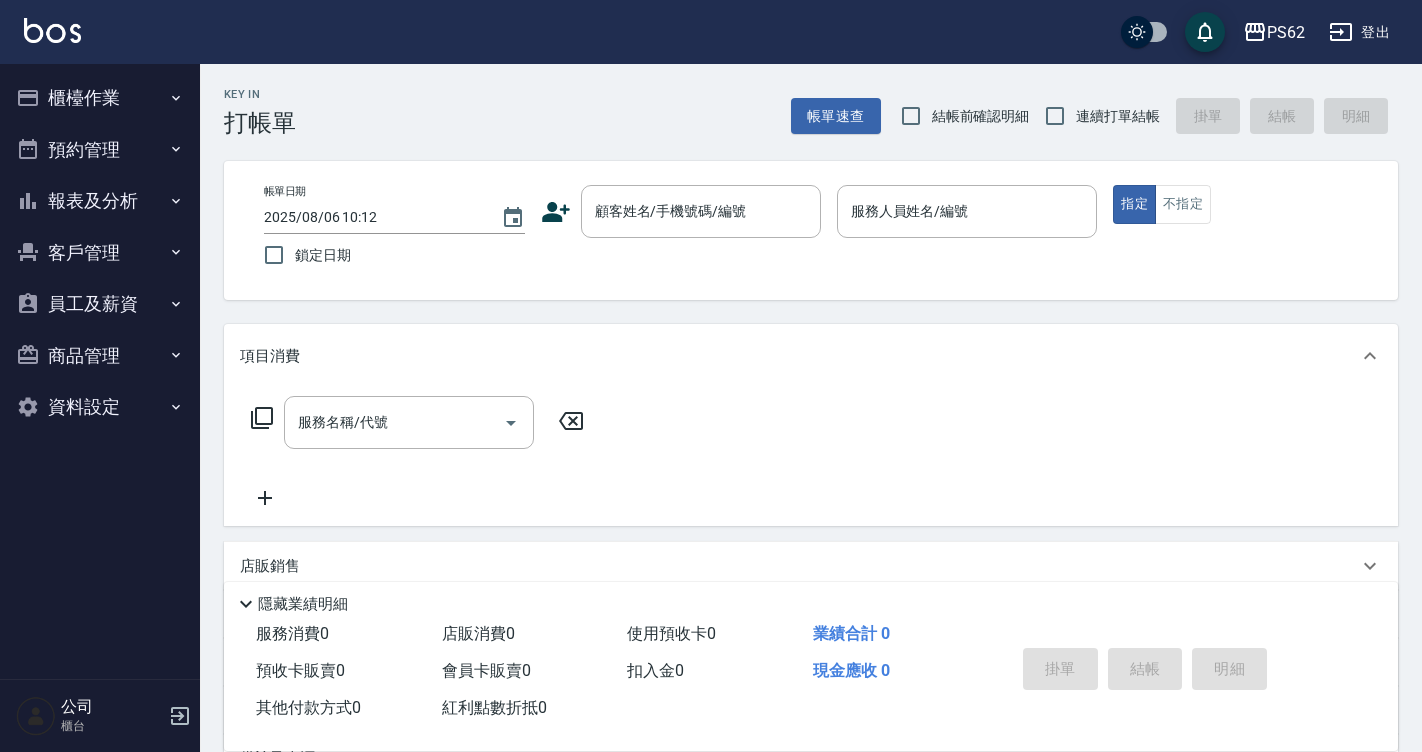 click on "櫃檯作業" at bounding box center [100, 98] 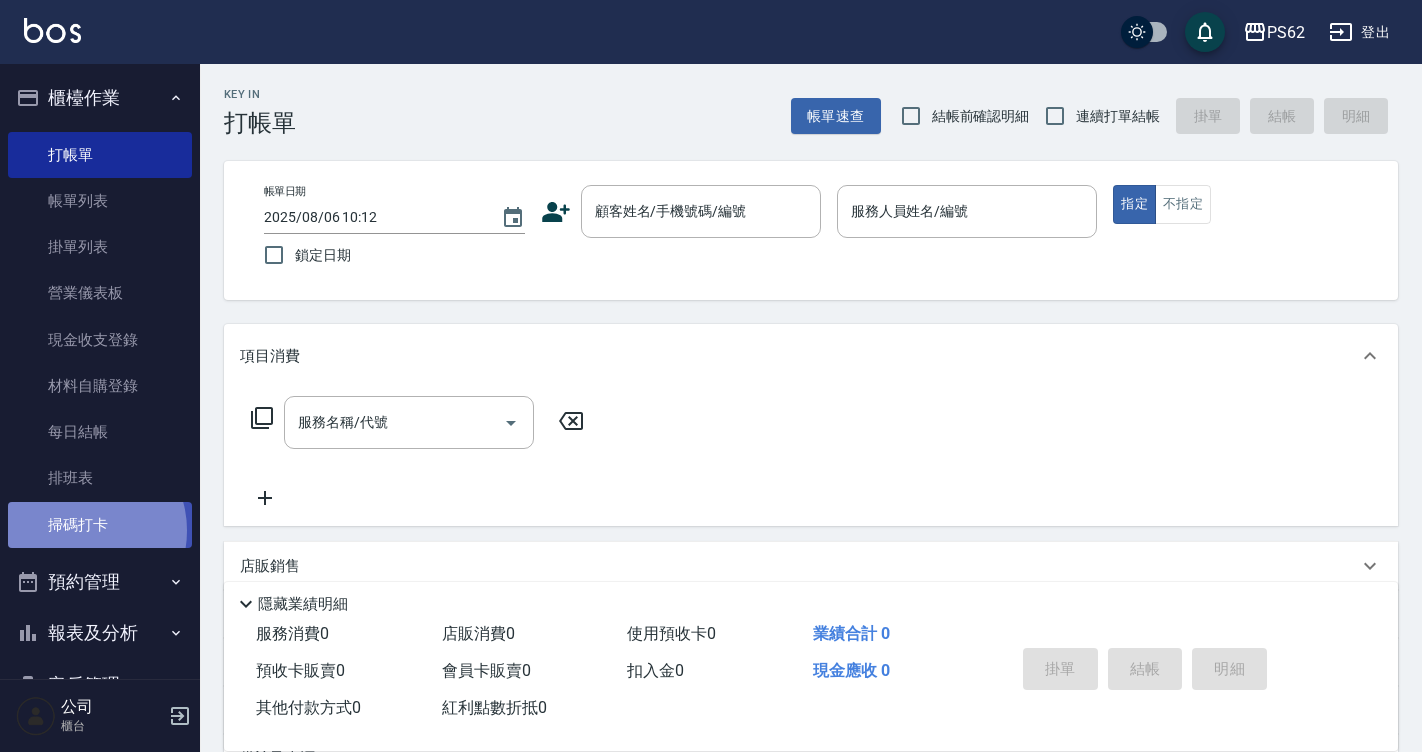 click on "掃碼打卡" at bounding box center [100, 525] 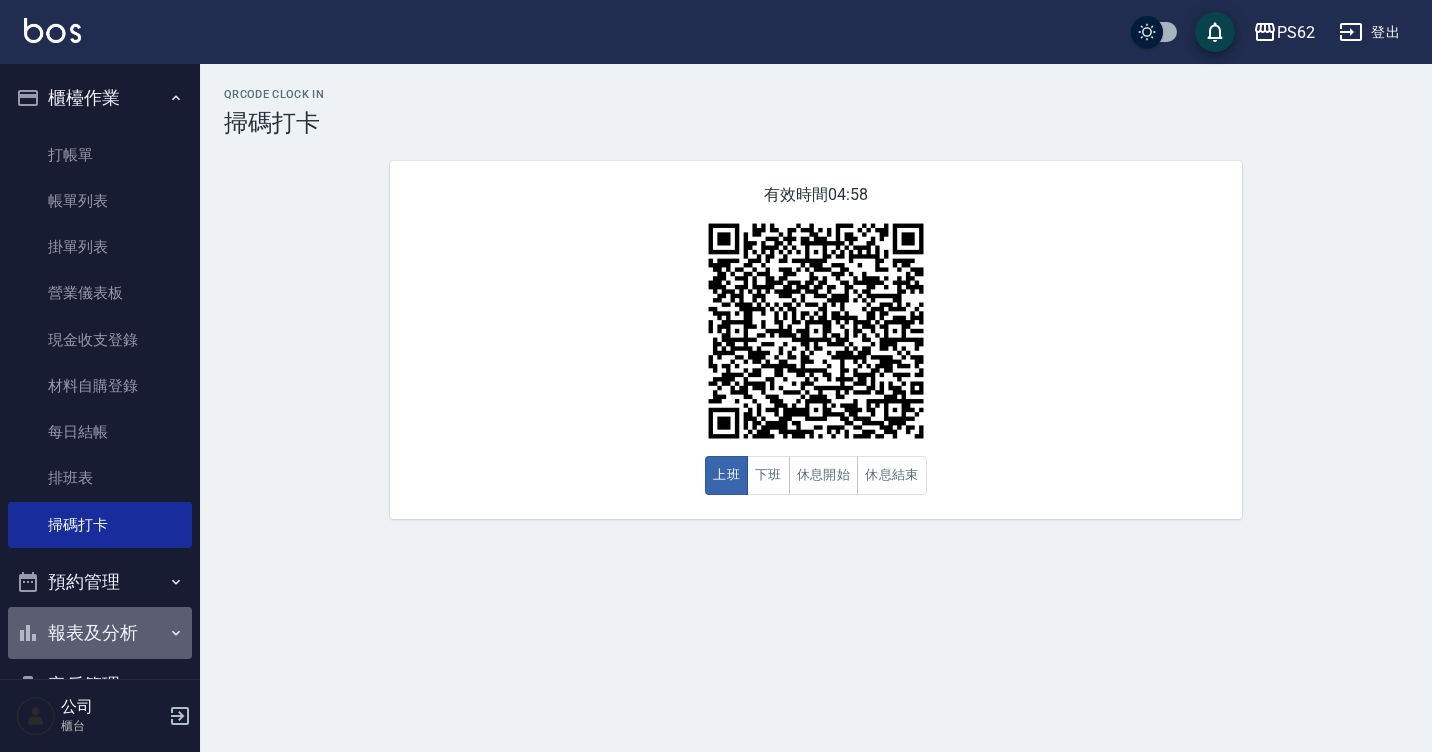 click on "報表及分析" at bounding box center [100, 633] 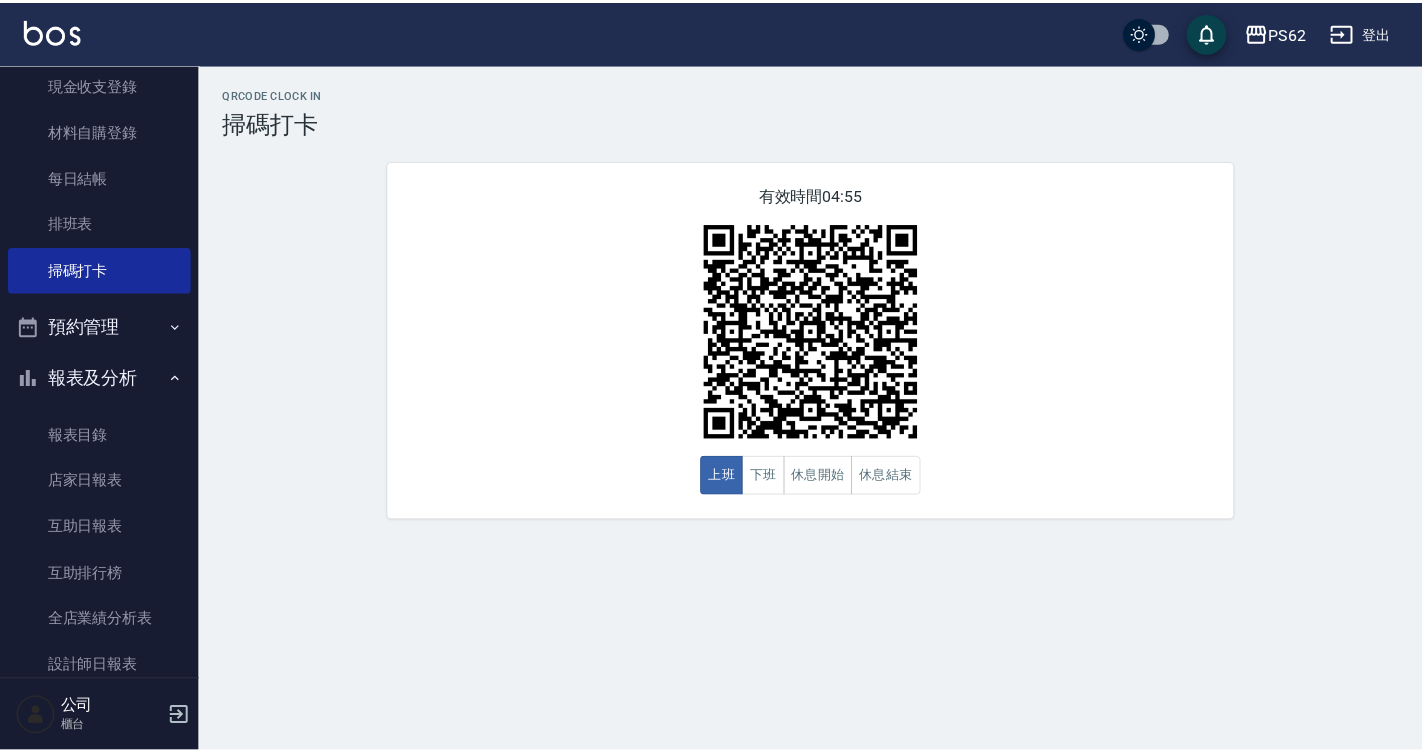 scroll, scrollTop: 296, scrollLeft: 0, axis: vertical 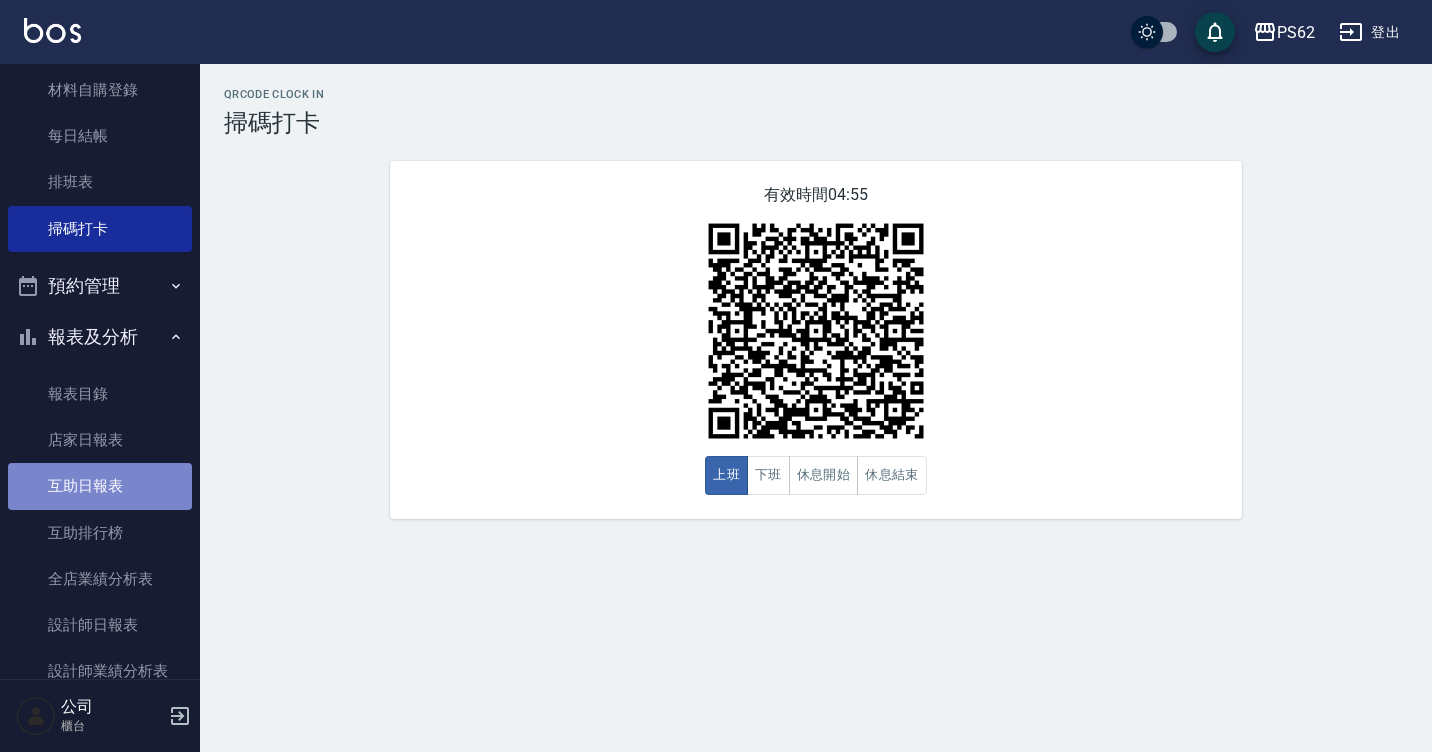click on "互助日報表" at bounding box center [100, 486] 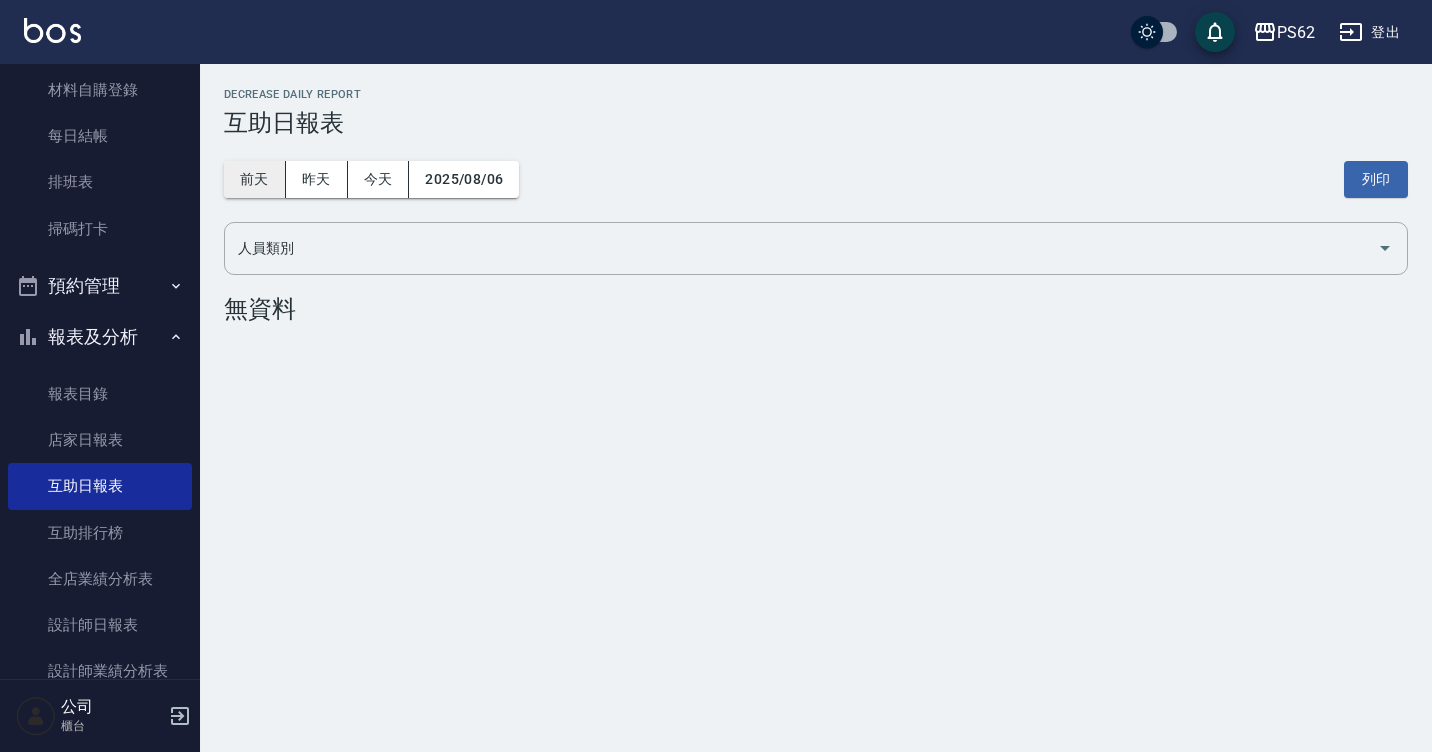 click on "前天 昨天 今天 2025/08/06 列印" at bounding box center (816, 179) 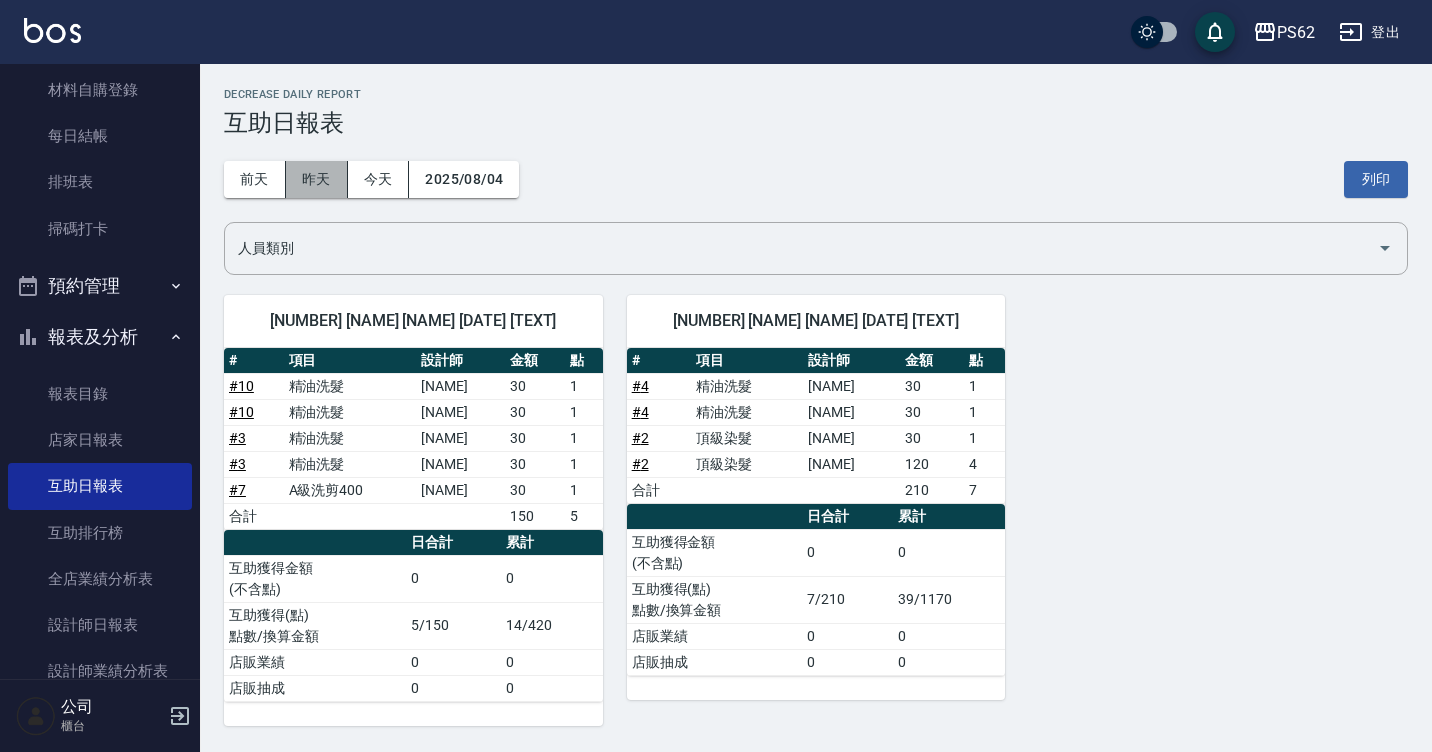 click on "昨天" at bounding box center (317, 179) 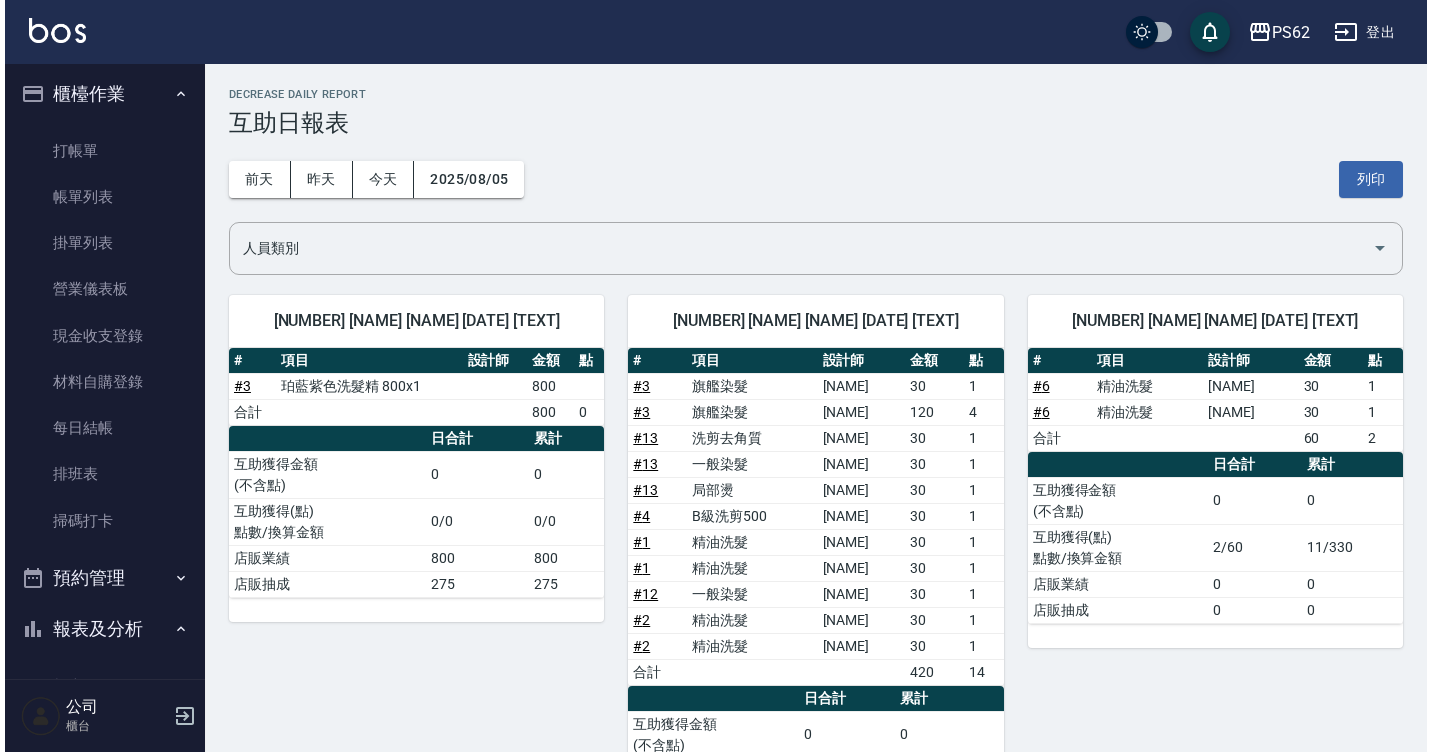 scroll, scrollTop: 0, scrollLeft: 0, axis: both 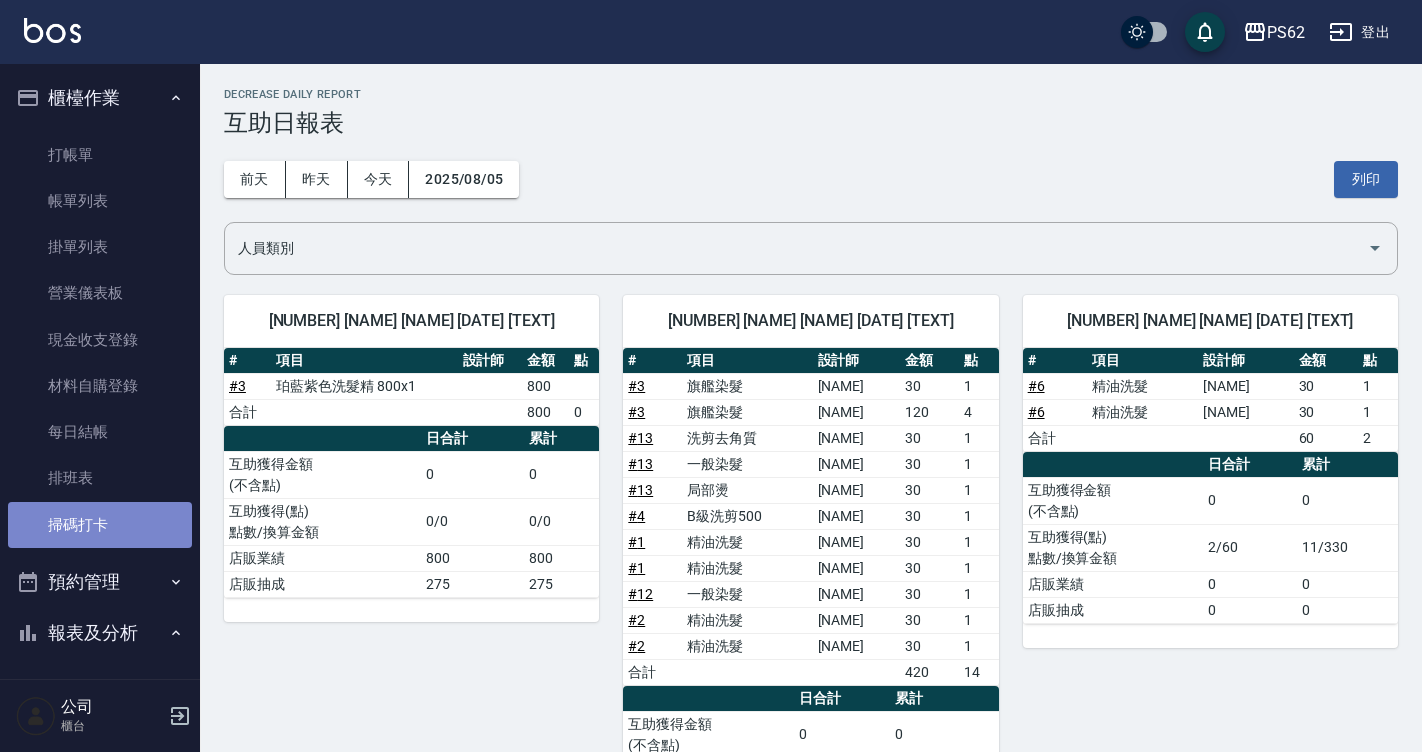 click on "掃碼打卡" at bounding box center (100, 525) 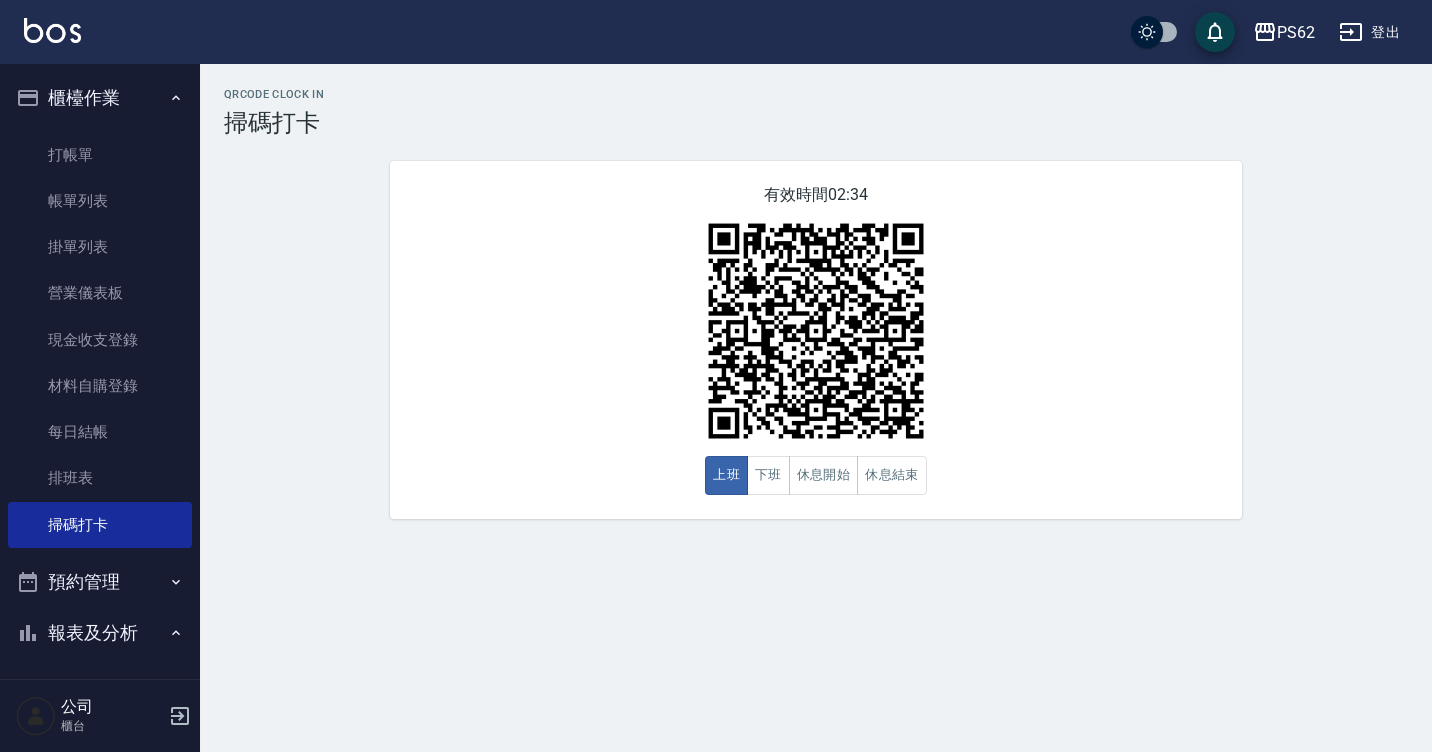 drag, startPoint x: -4, startPoint y: 795, endPoint x: 478, endPoint y: 337, distance: 664.897 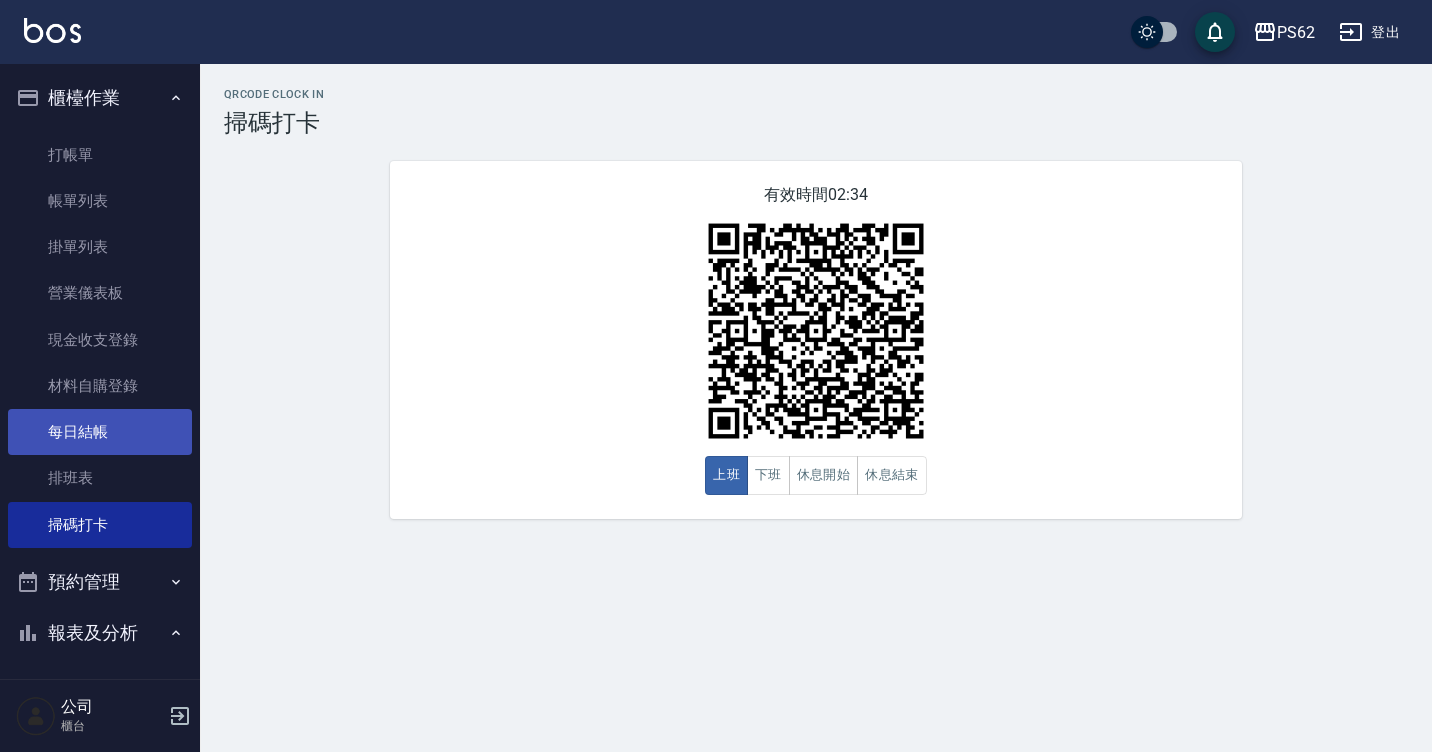 click on "每日結帳" at bounding box center [100, 432] 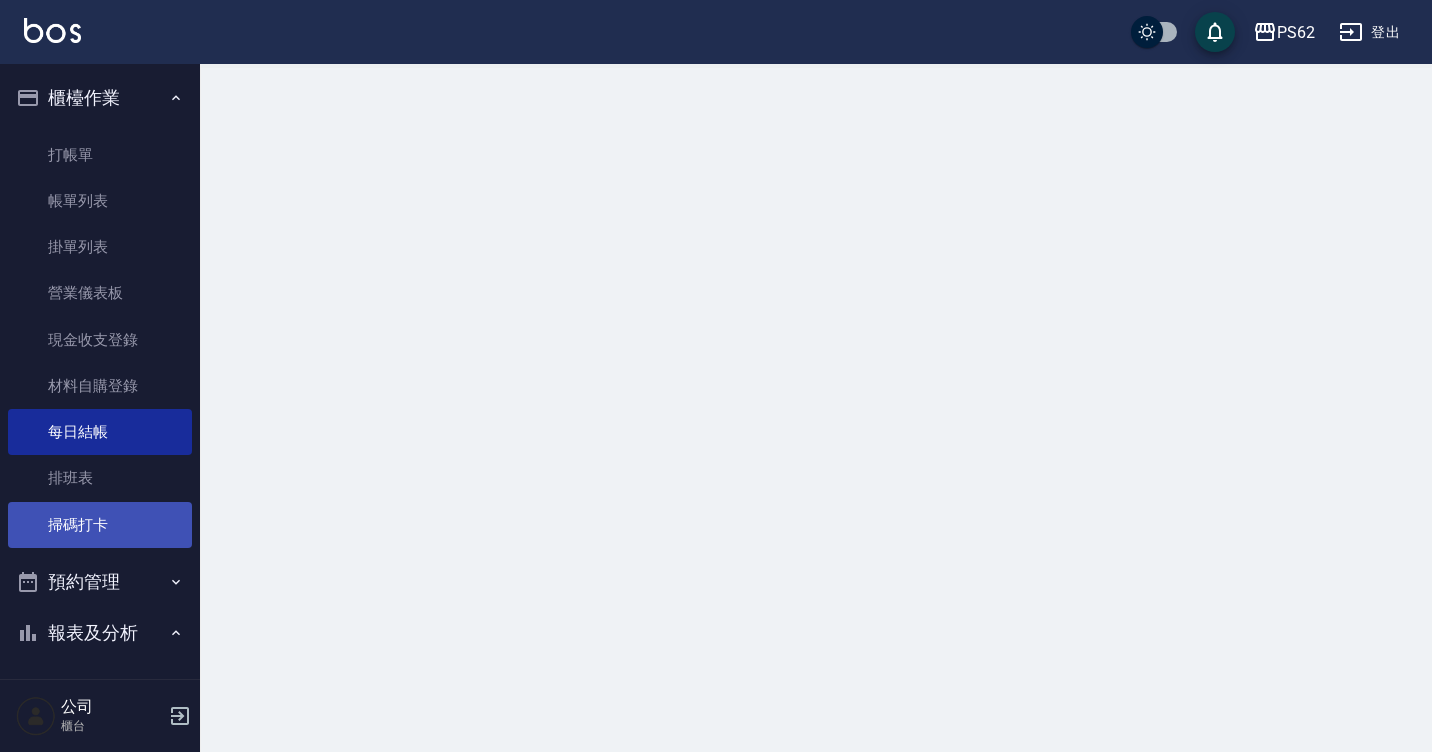 click on "掃碼打卡" at bounding box center (100, 525) 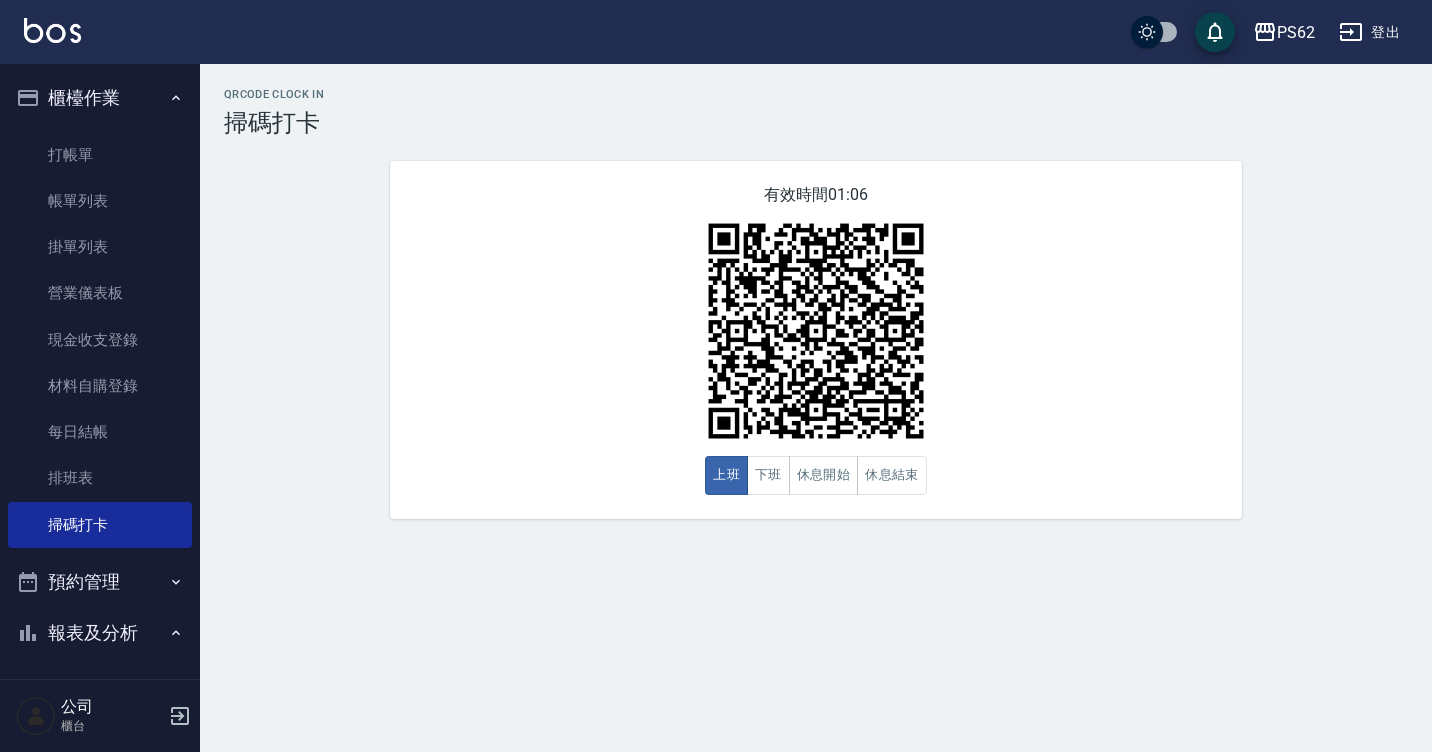 click on "有效時間 01:06 上班 下班 休息開始 休息結束" at bounding box center [816, 340] 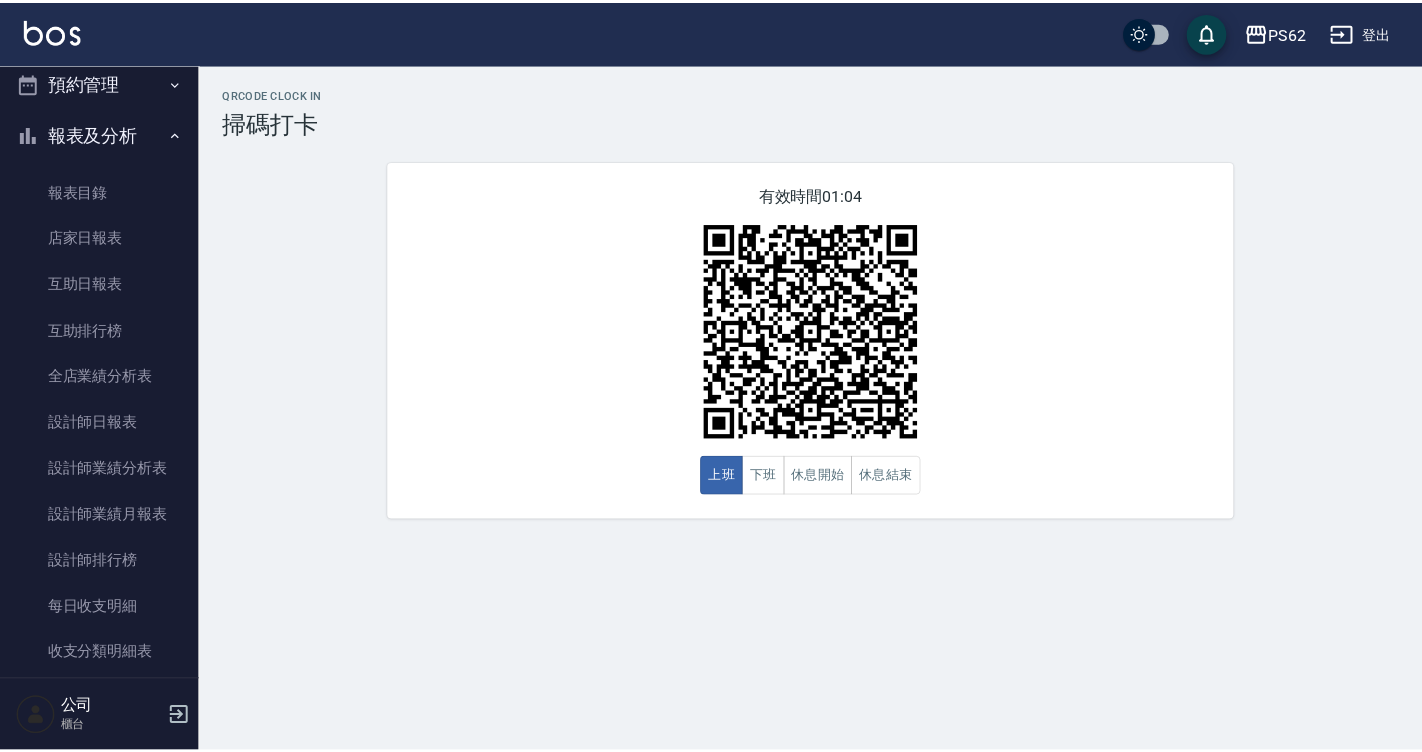 scroll, scrollTop: 500, scrollLeft: 0, axis: vertical 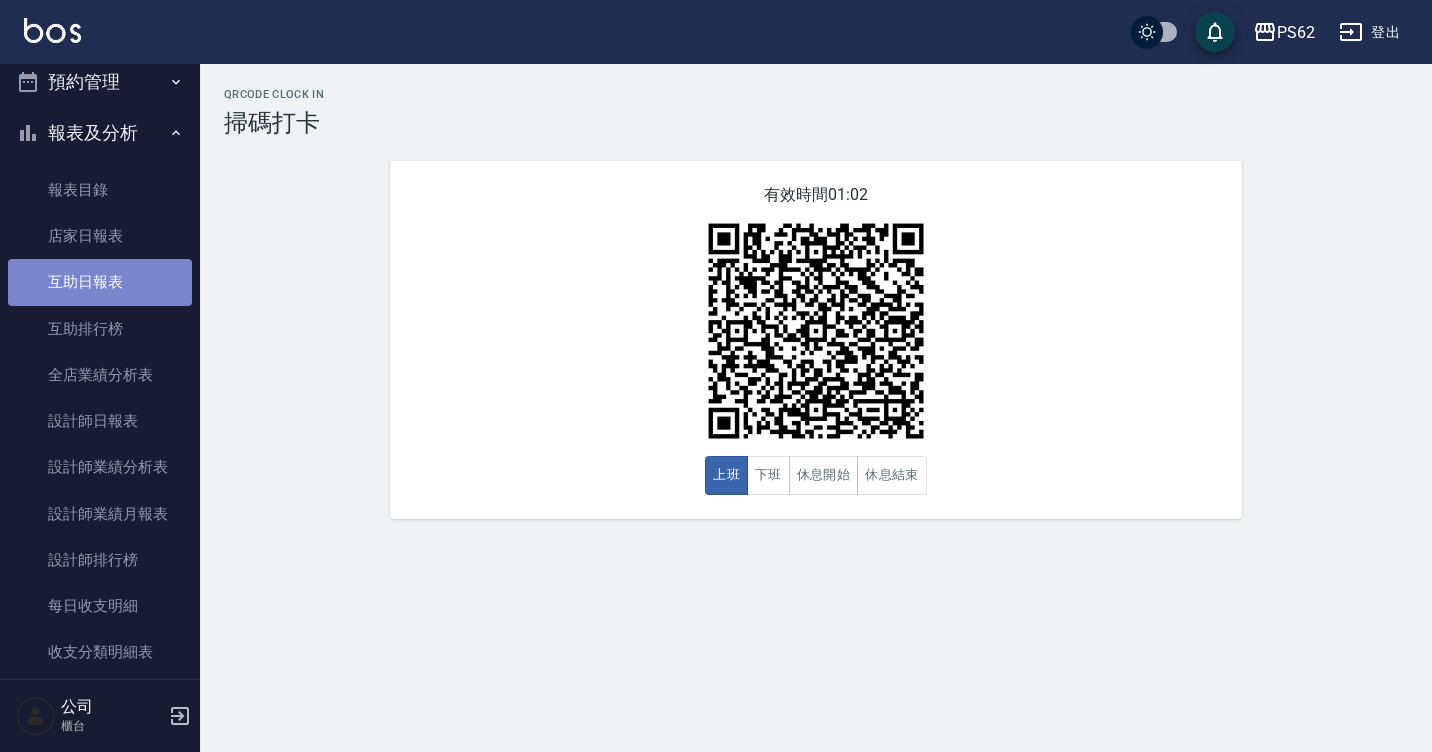 click on "互助日報表" at bounding box center [100, 282] 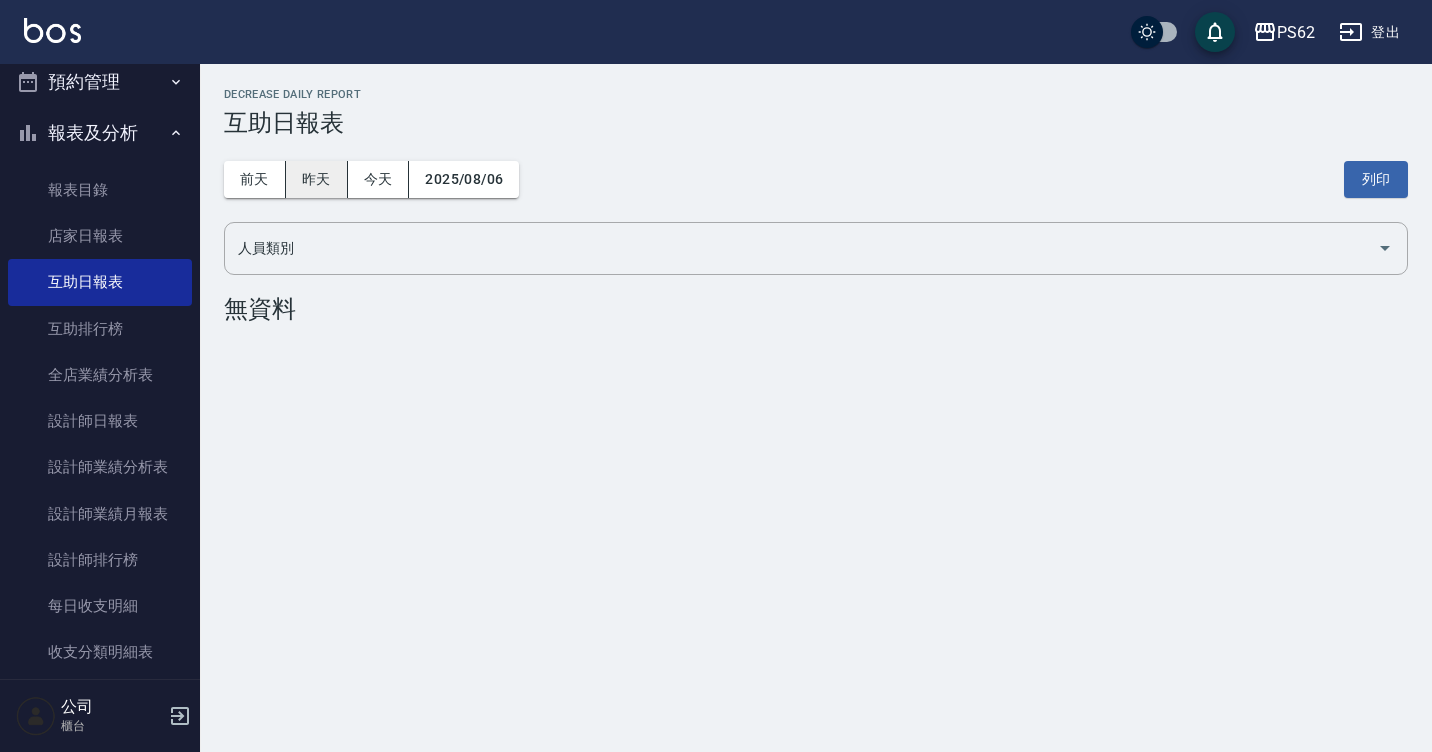 click on "昨天" at bounding box center [317, 179] 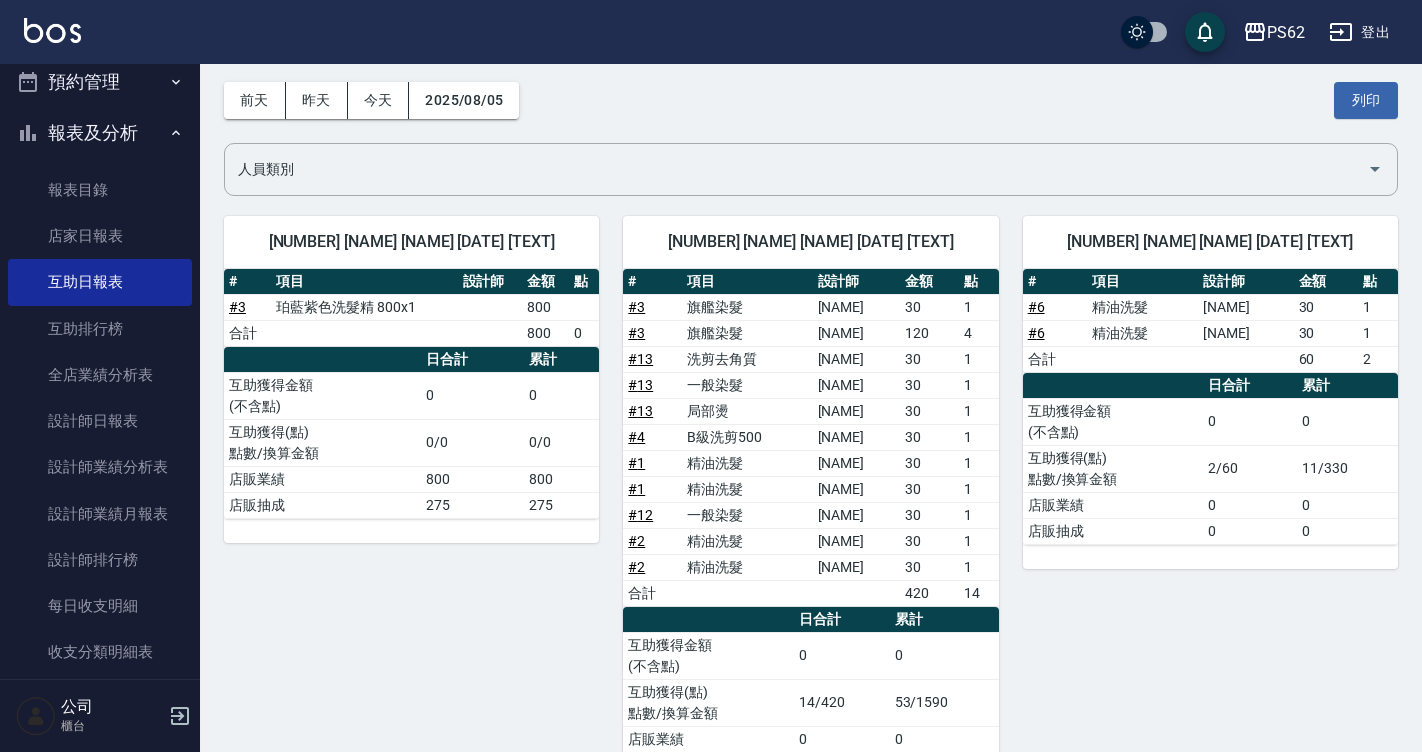 scroll, scrollTop: 0, scrollLeft: 0, axis: both 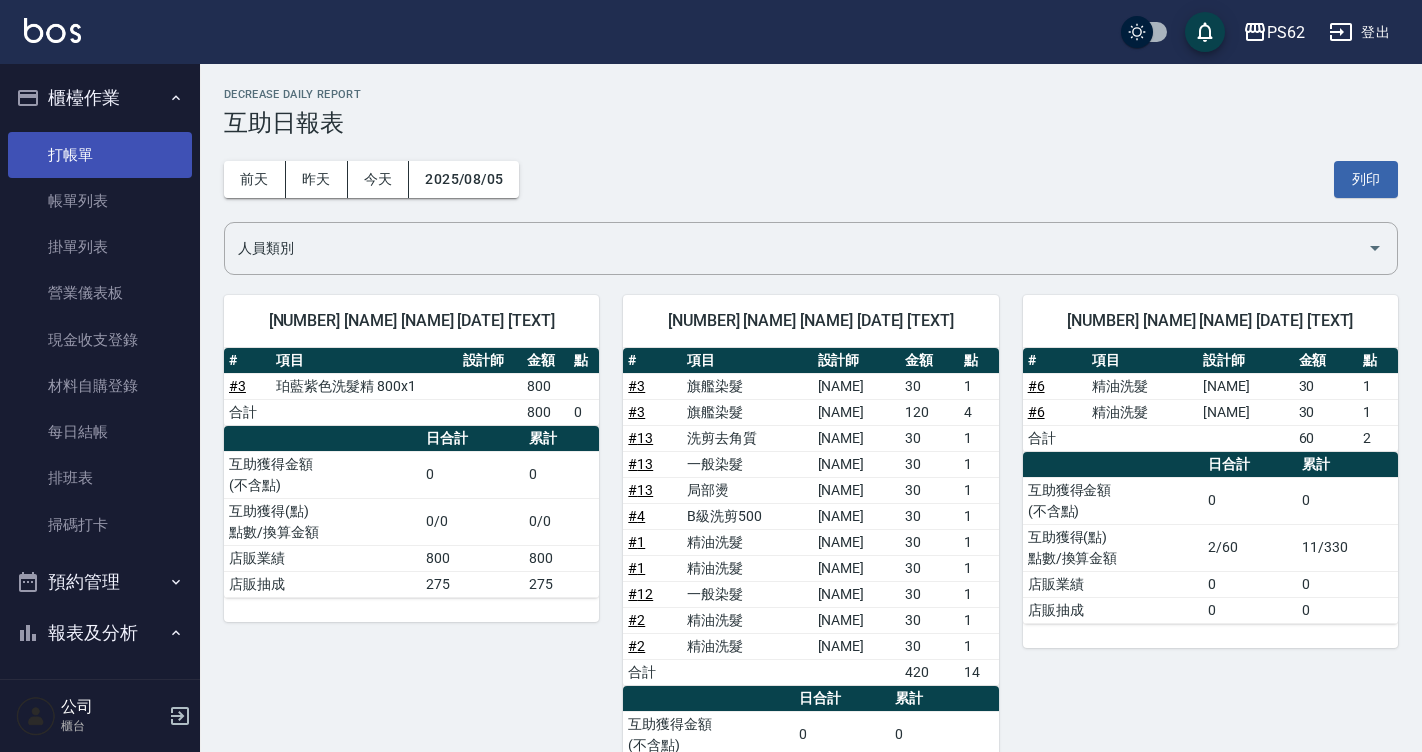 click on "打帳單" at bounding box center [100, 155] 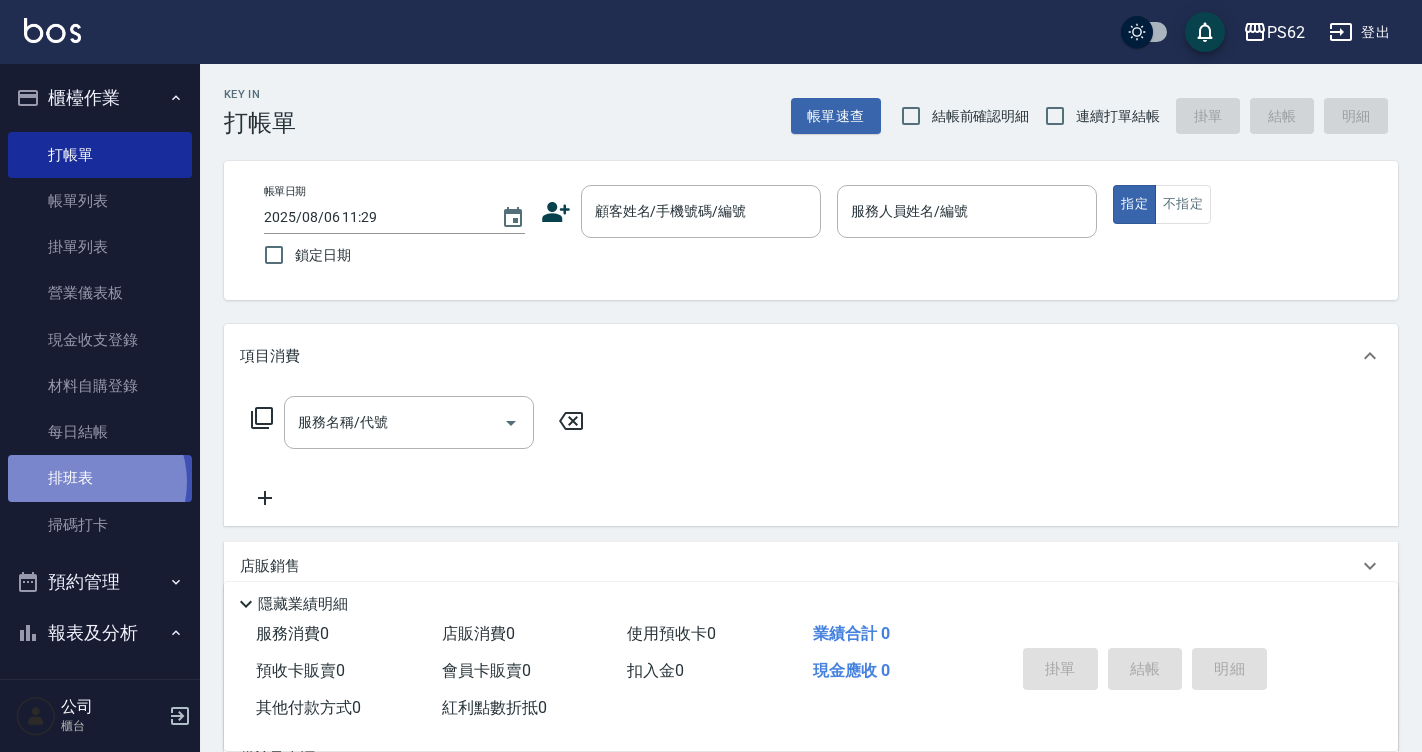 click on "排班表" at bounding box center (100, 478) 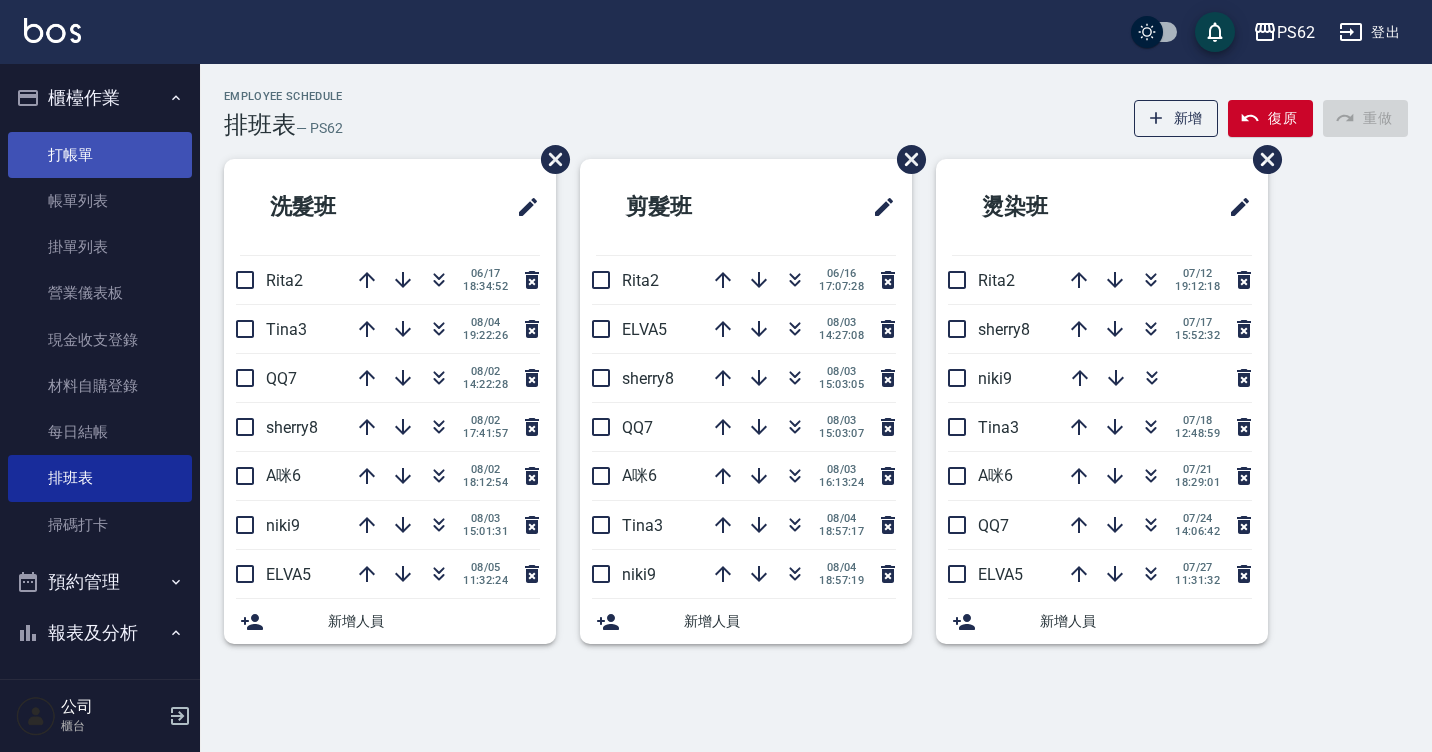 click on "打帳單" at bounding box center (100, 155) 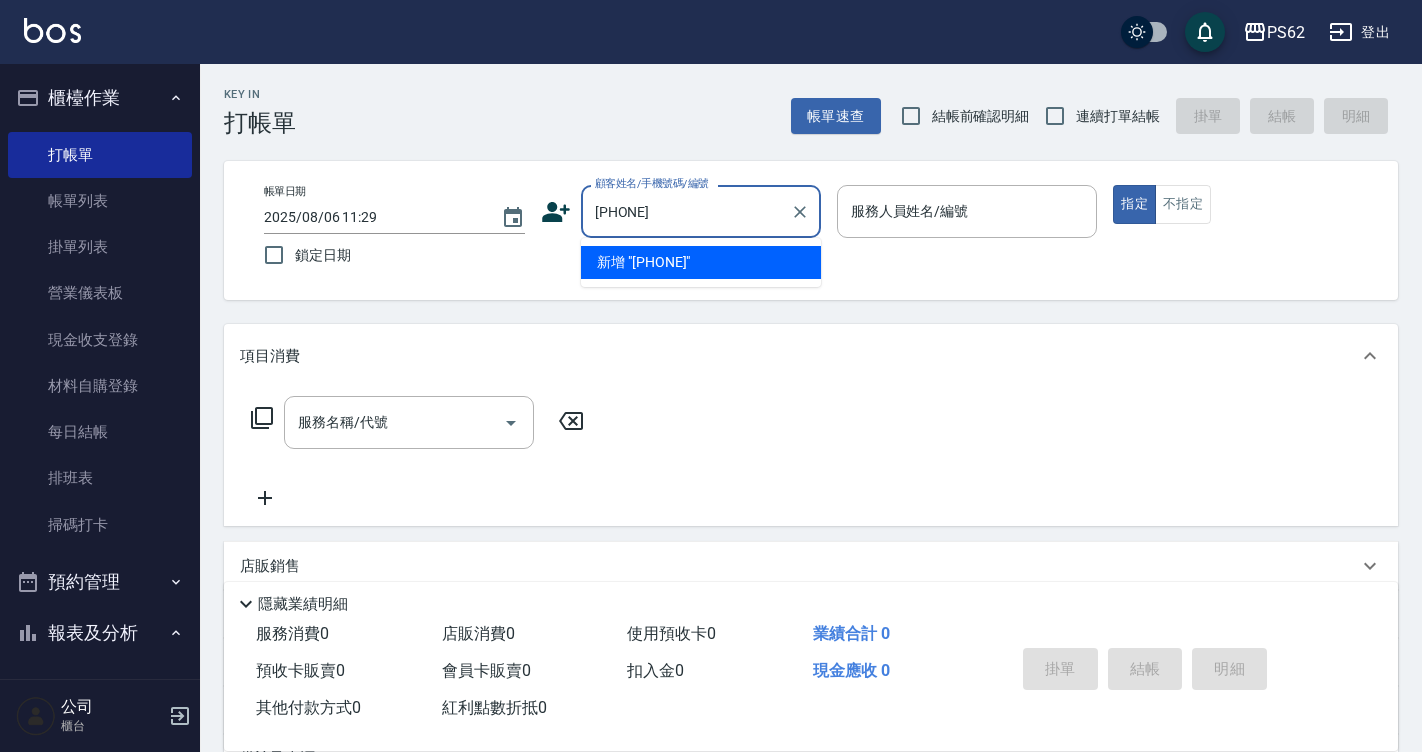 type on "[PHONE]" 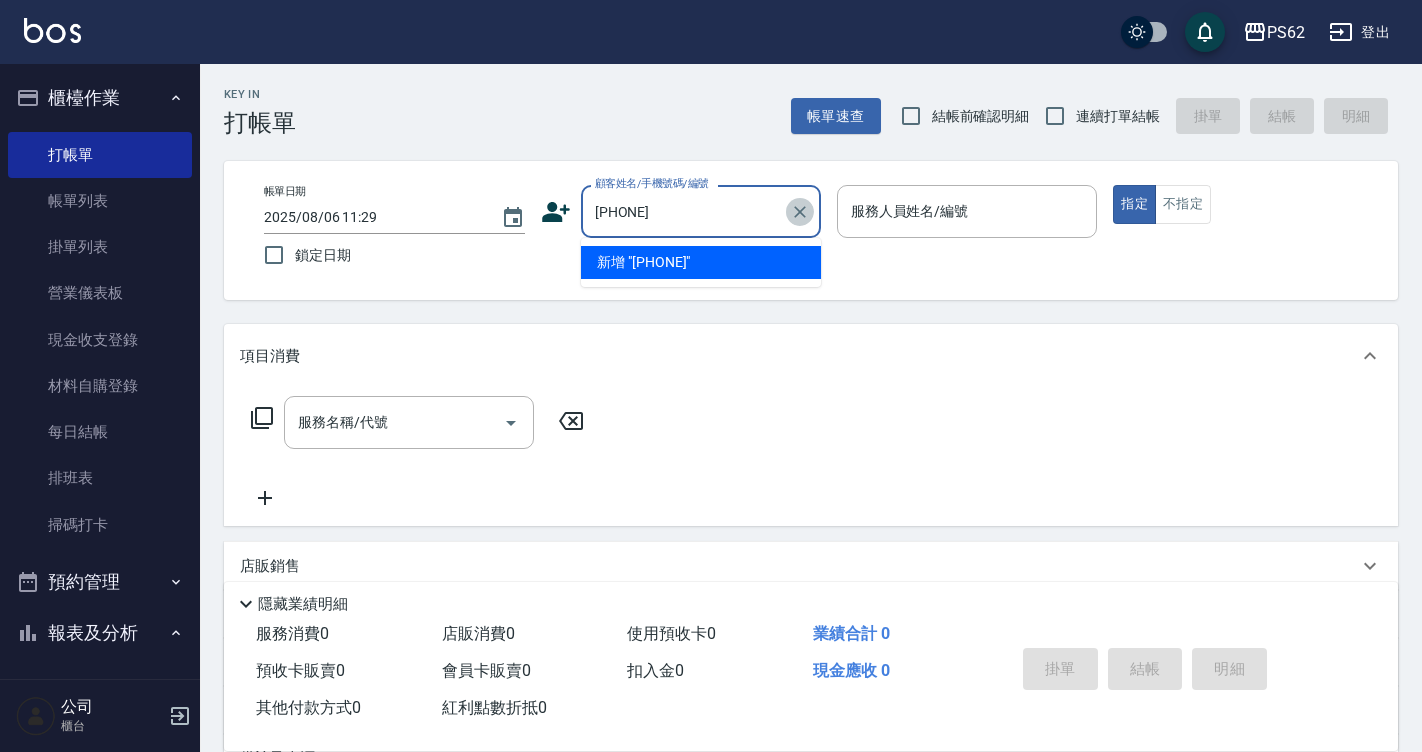 click 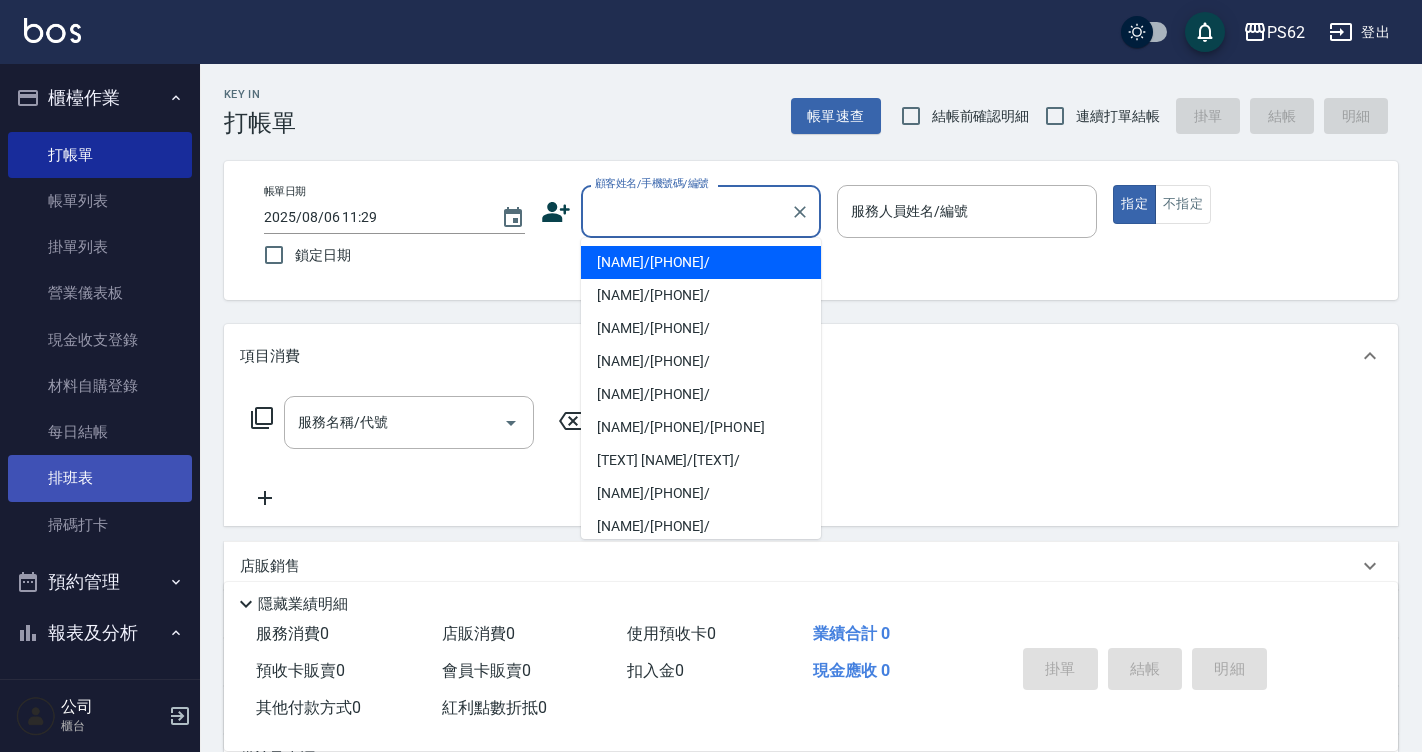 click on "排班表" at bounding box center [100, 478] 